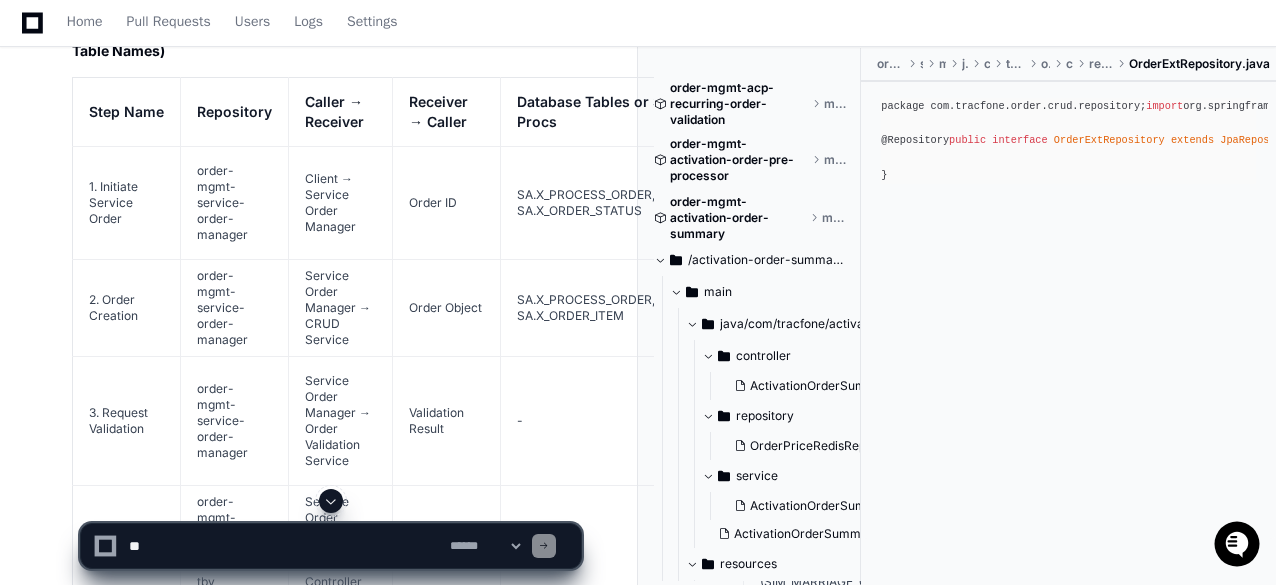 scroll, scrollTop: 38156, scrollLeft: 0, axis: vertical 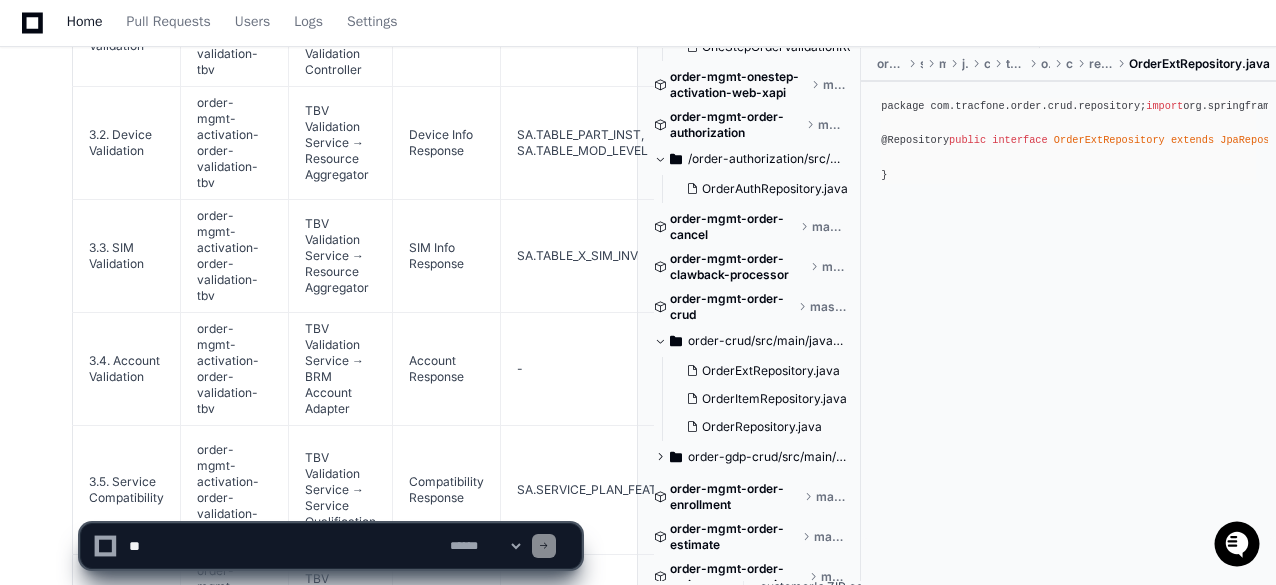 click on "Based on my research of the entity classes in the codebase, I'll now provide the corrected L4 Sequence Diagram for the TBV Activation Request Flow with accurate database table names:
TBV Activation Request Flow - L4 Sequence Diagram (With Corrected Table Names)
Step Name
Repository
Caller → Receiver
Receiver → Caller
Database Tables or Stored Procs
Description
1. Initiate Service Order
order-mgmt-service-order-manager
Client → Service Order Manager
Order ID
SA.X_PROCESS_ORDER, SA.X_ORDER_STATUS
• Client submits activation request with action set to "ACTIVATION" <br>• Service Order Manager receives the request containing order items with product info <br>• Service Order Manager parses the request data and prepares for processing
2. Order Creation
order-mgmt-service-order-manager
Service Order Manager → CRUD Service
Order Object
SA.X_PROCESS_ORDER, SA.X_ORDER_ITEM
3. Request Validation
order-mgmt-service-order-manager
-" 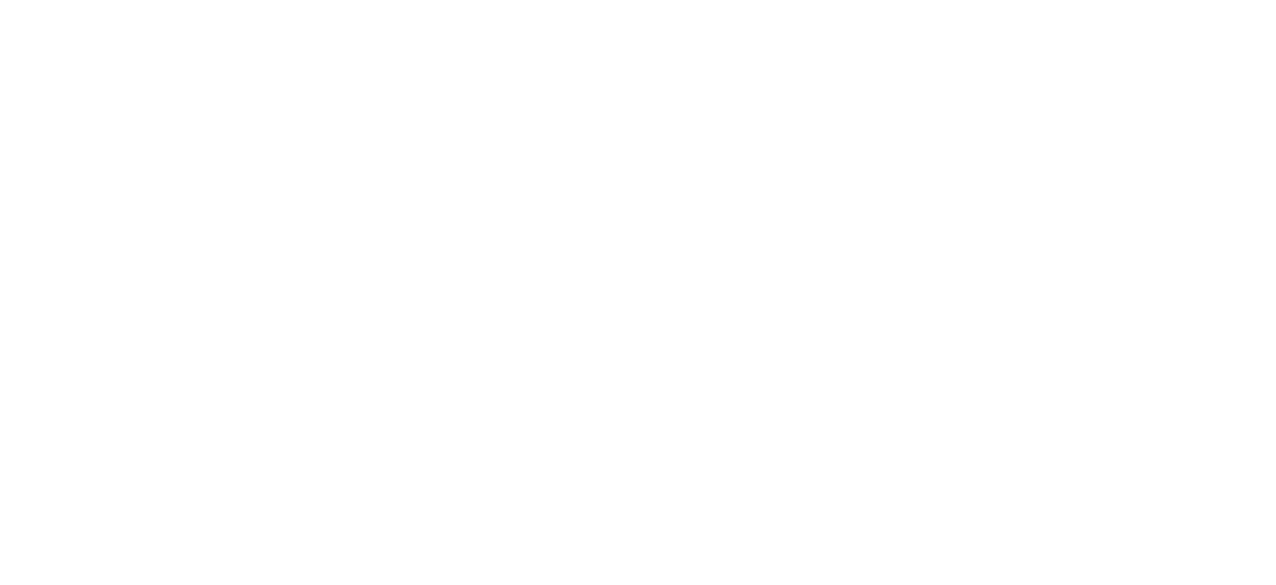 scroll, scrollTop: 0, scrollLeft: 0, axis: both 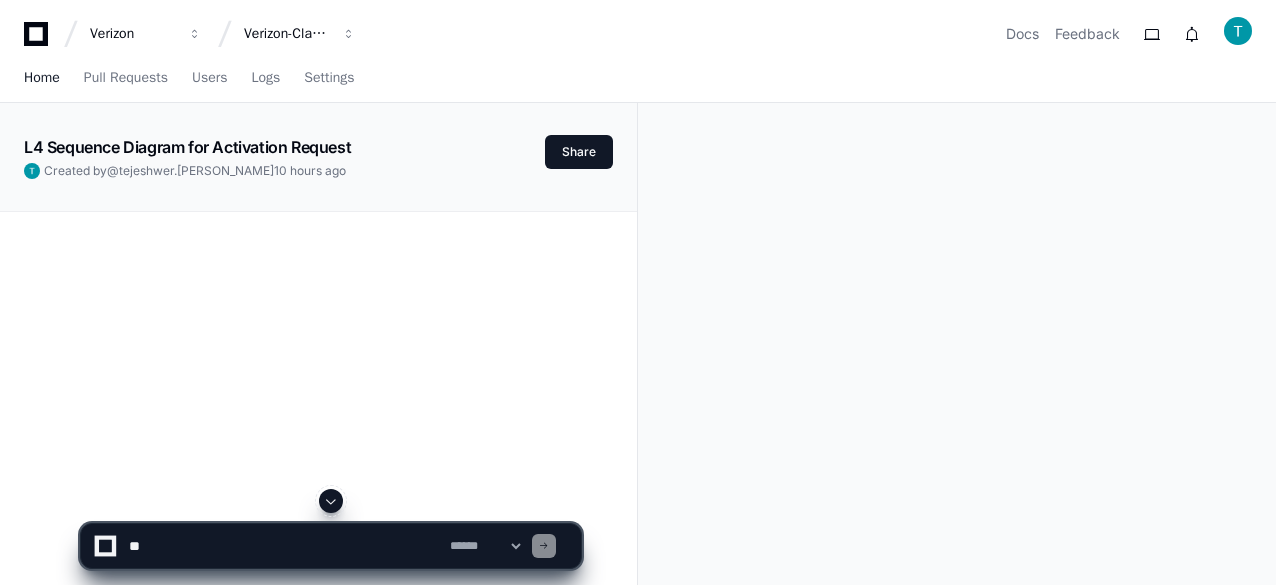 click on "Home" at bounding box center [42, 78] 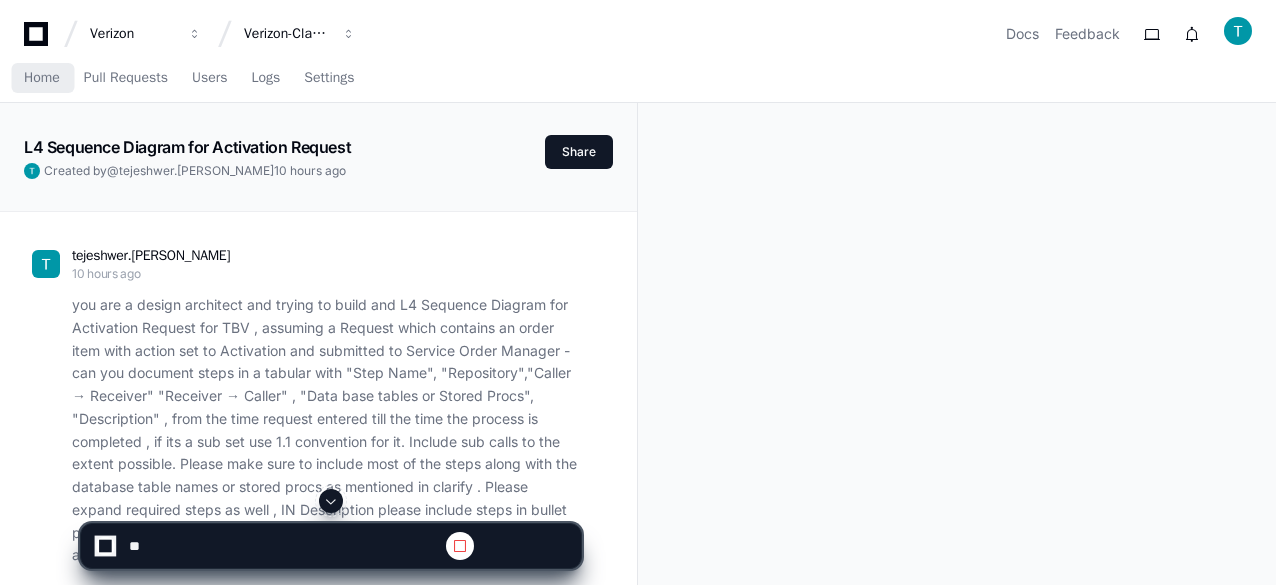 drag, startPoint x: 38, startPoint y: 79, endPoint x: 322, endPoint y: 493, distance: 502.04782 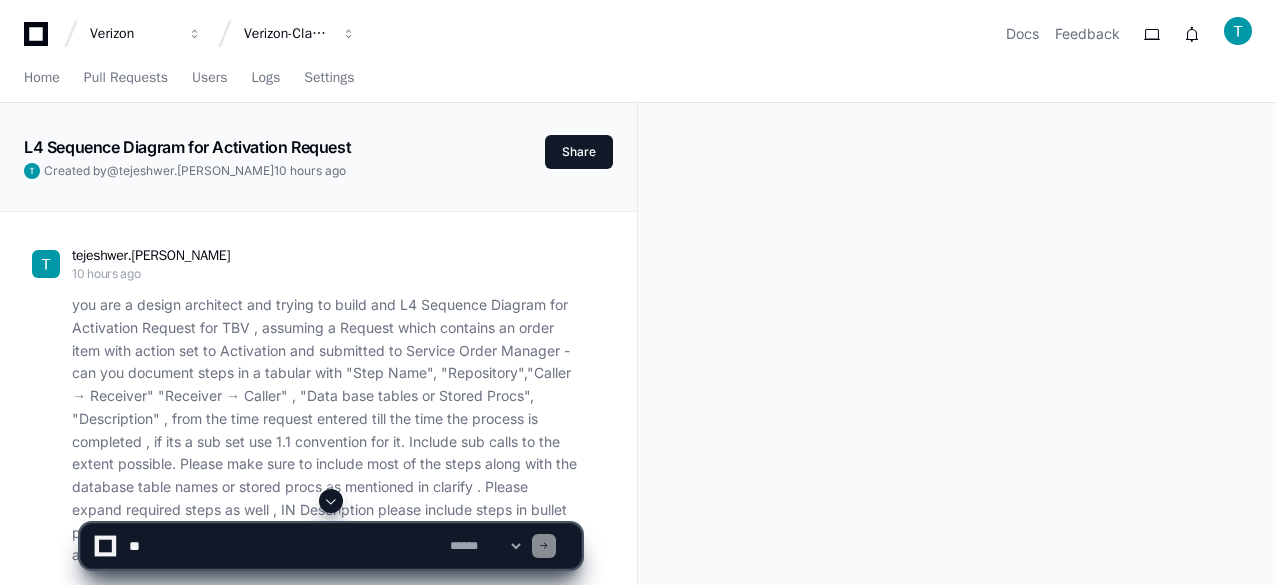 click 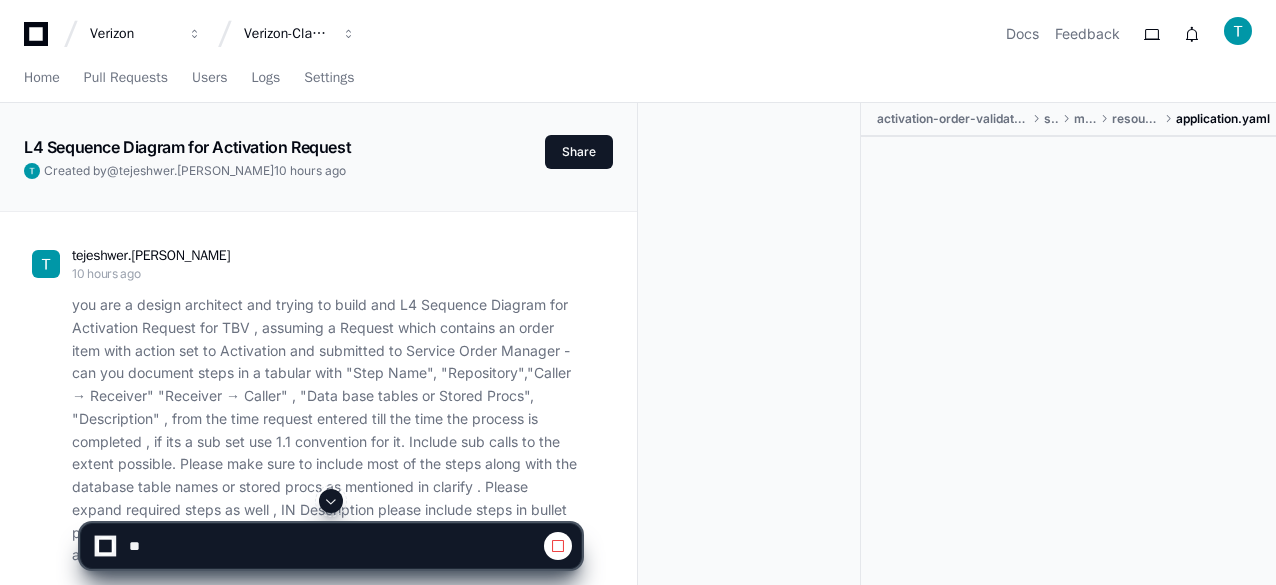 click 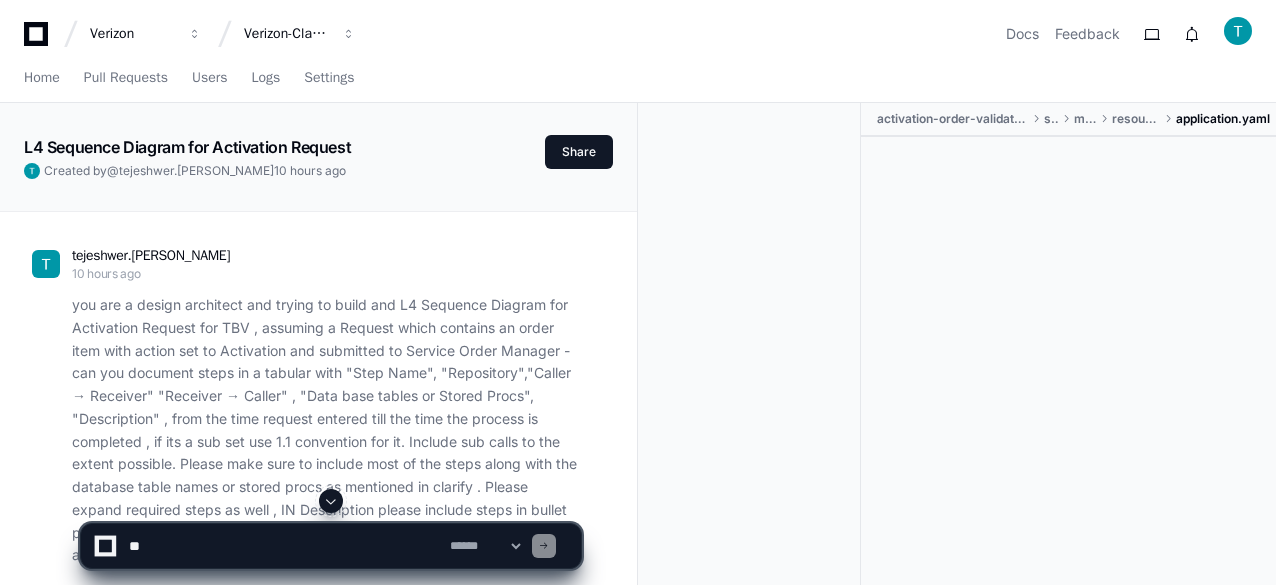 click 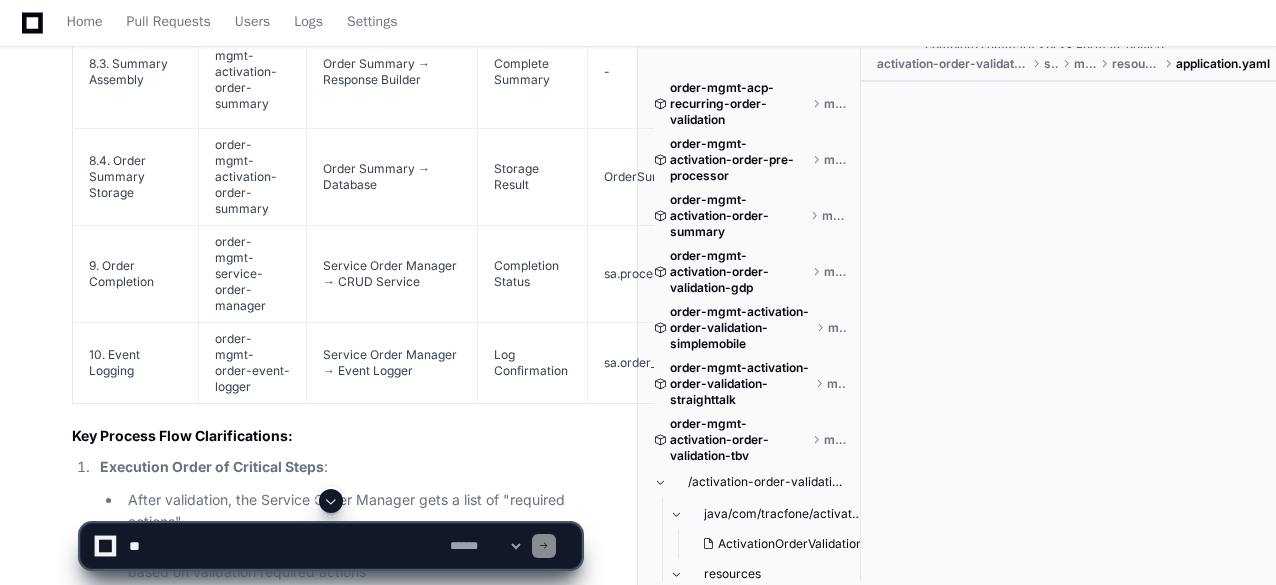 click 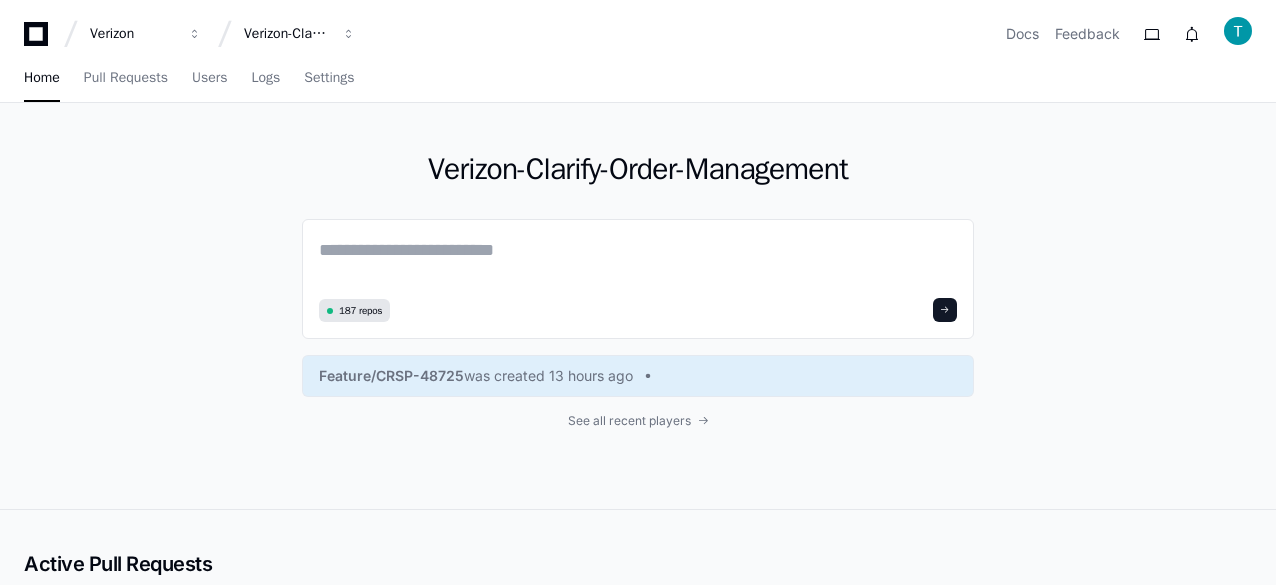 scroll, scrollTop: 0, scrollLeft: 0, axis: both 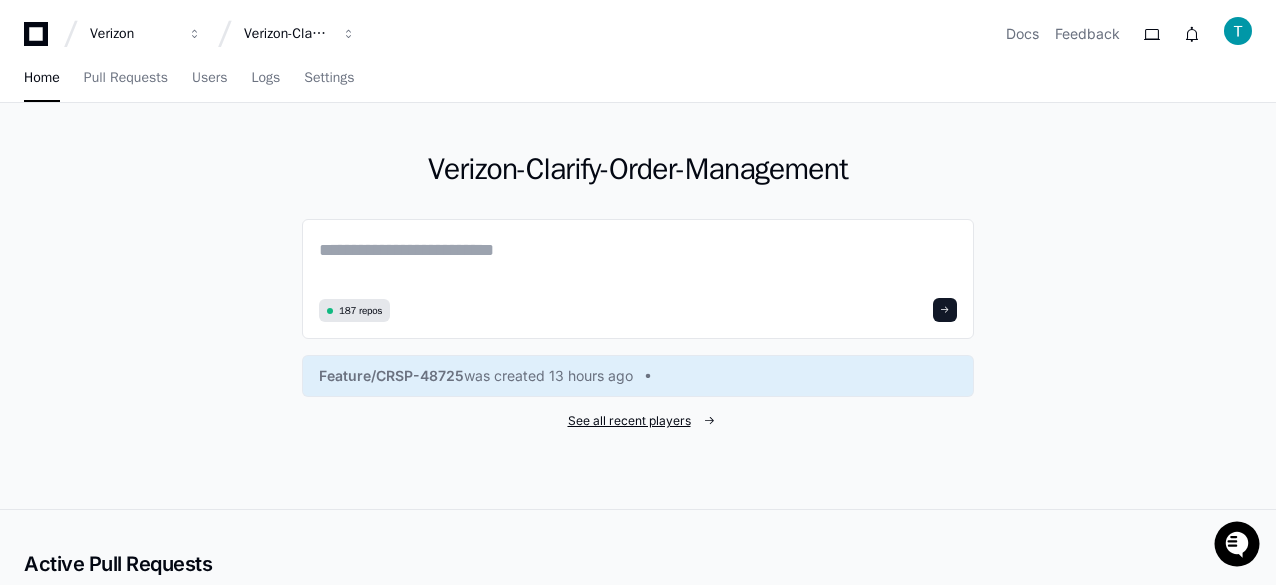 click on "See all recent players" 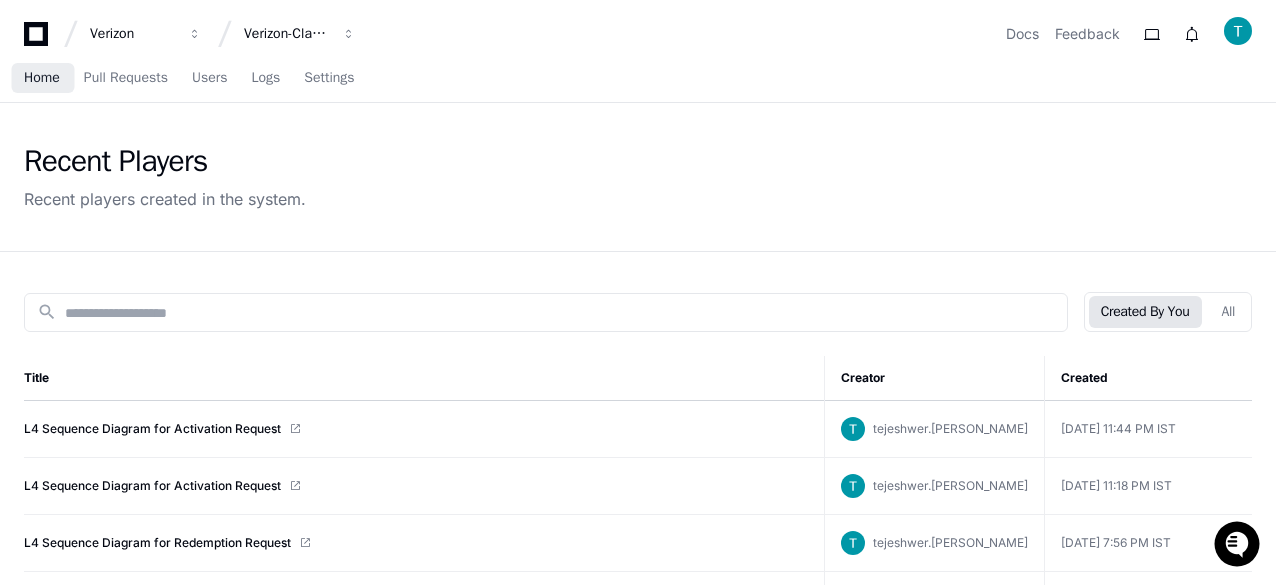 click on "Home" at bounding box center (42, 78) 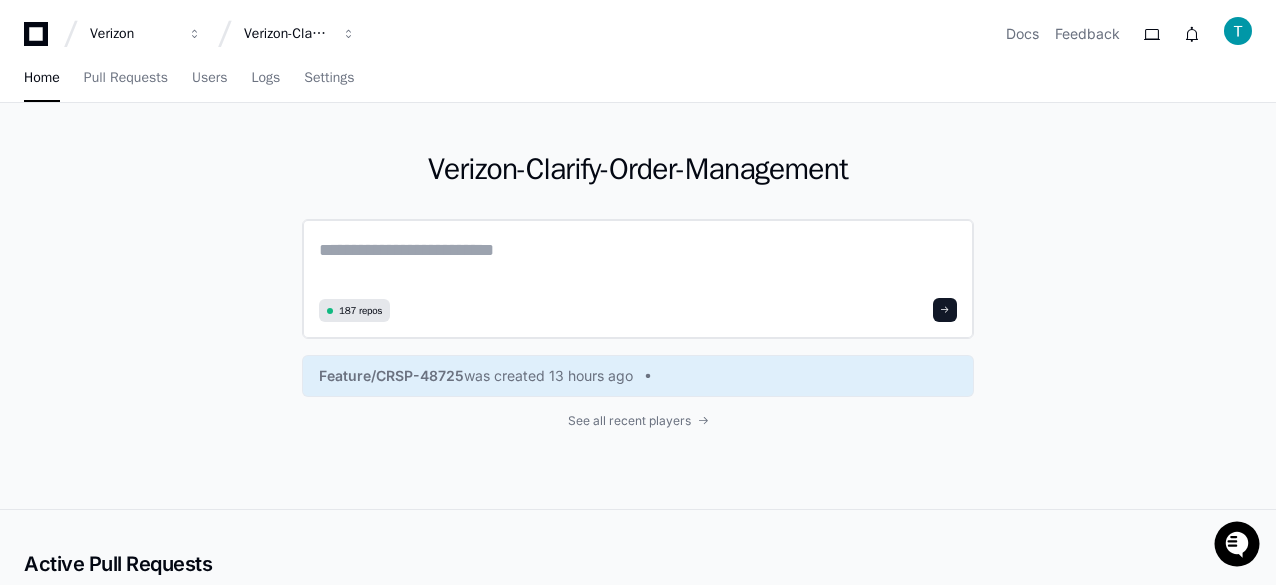 click 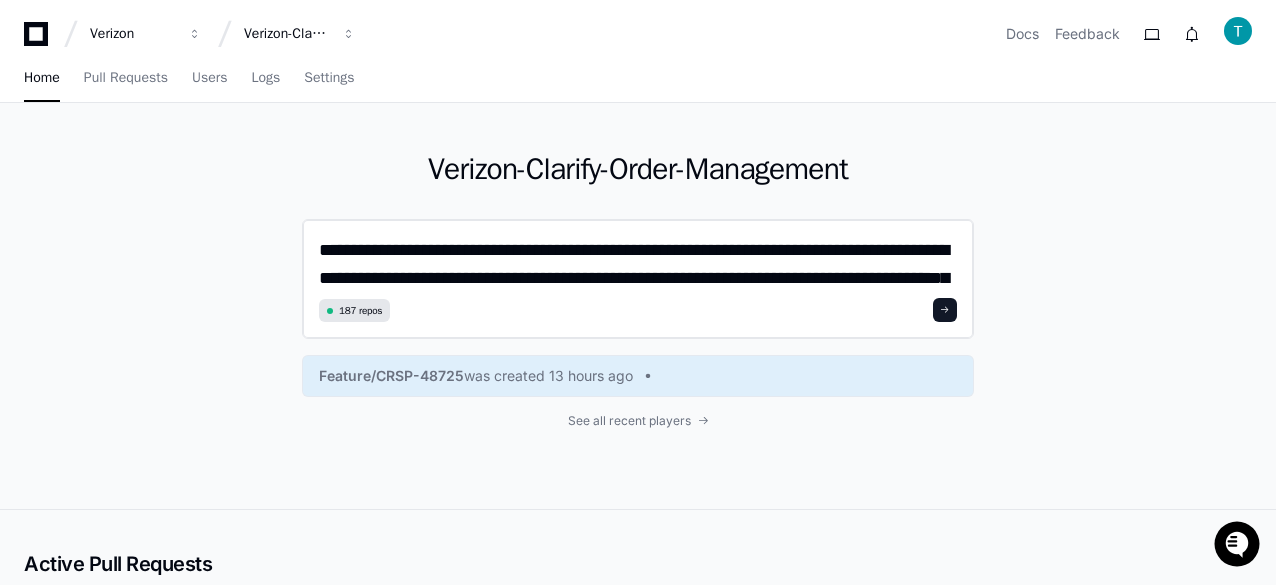 scroll, scrollTop: 0, scrollLeft: 0, axis: both 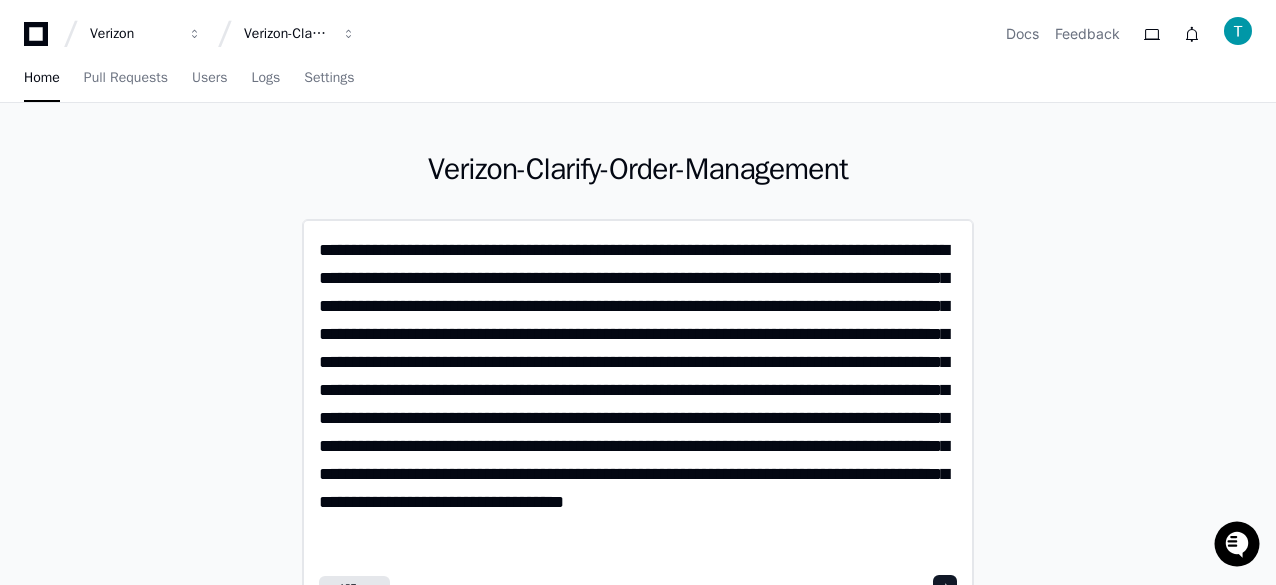 click on "**********" 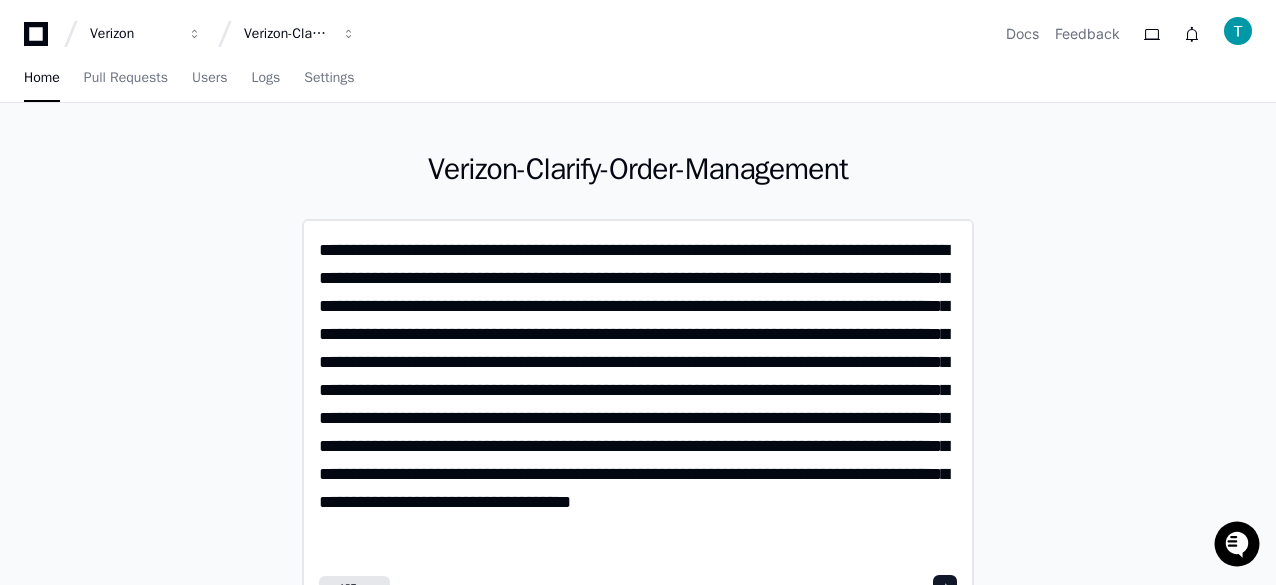 click on "**********" 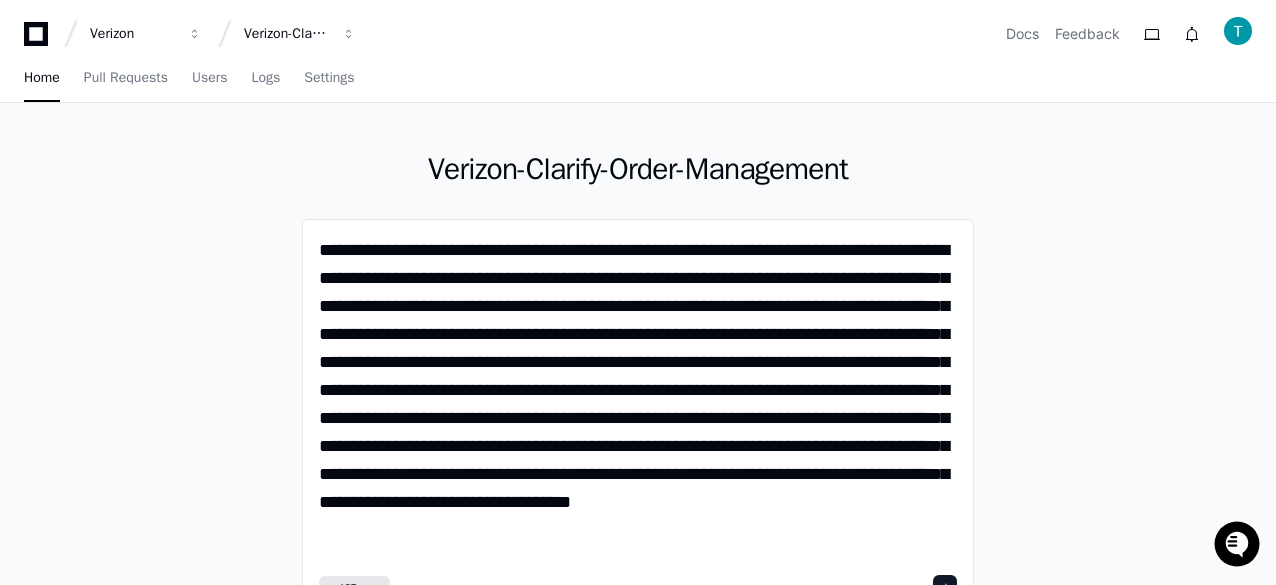 click on "**********" 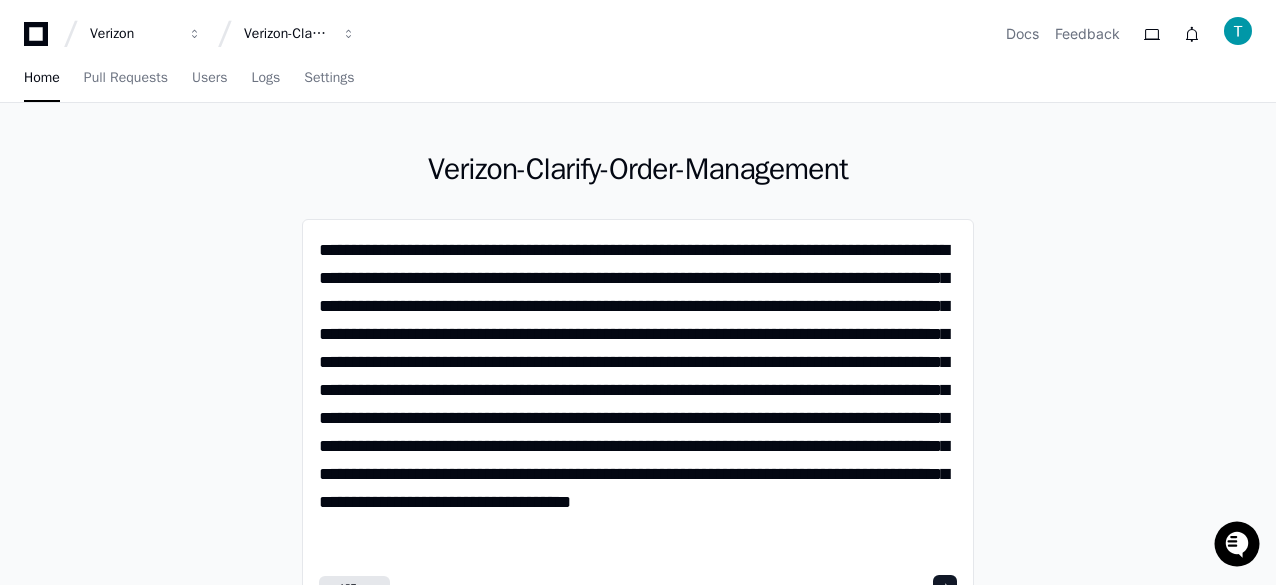 scroll, scrollTop: 40, scrollLeft: 0, axis: vertical 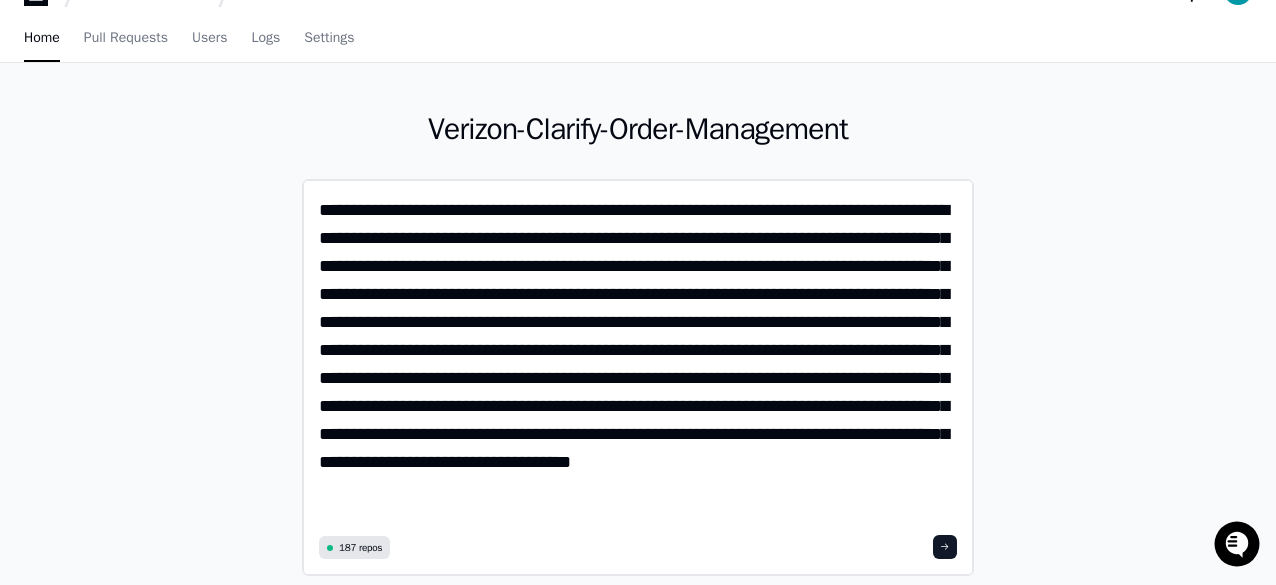 click on "**********" 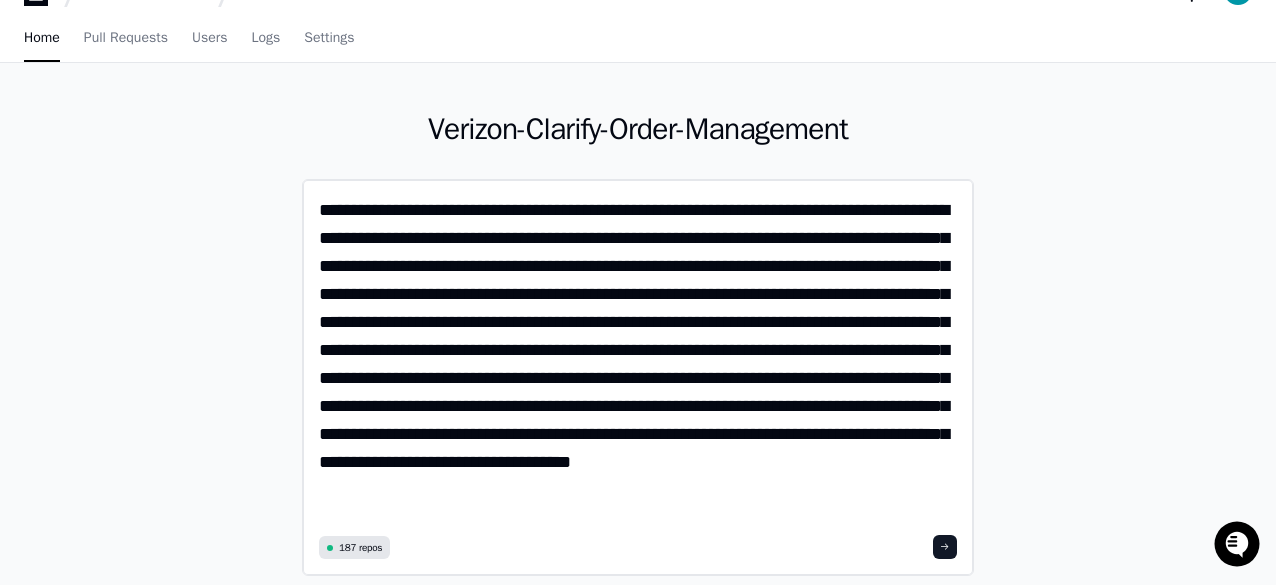 type on "**********" 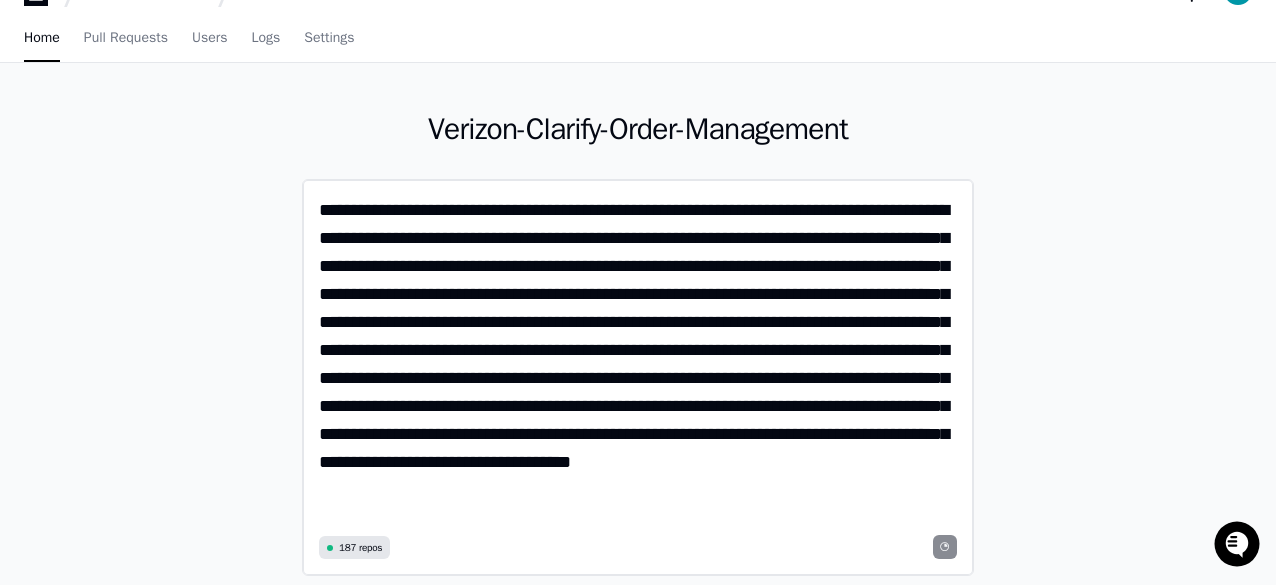 scroll, scrollTop: 0, scrollLeft: 0, axis: both 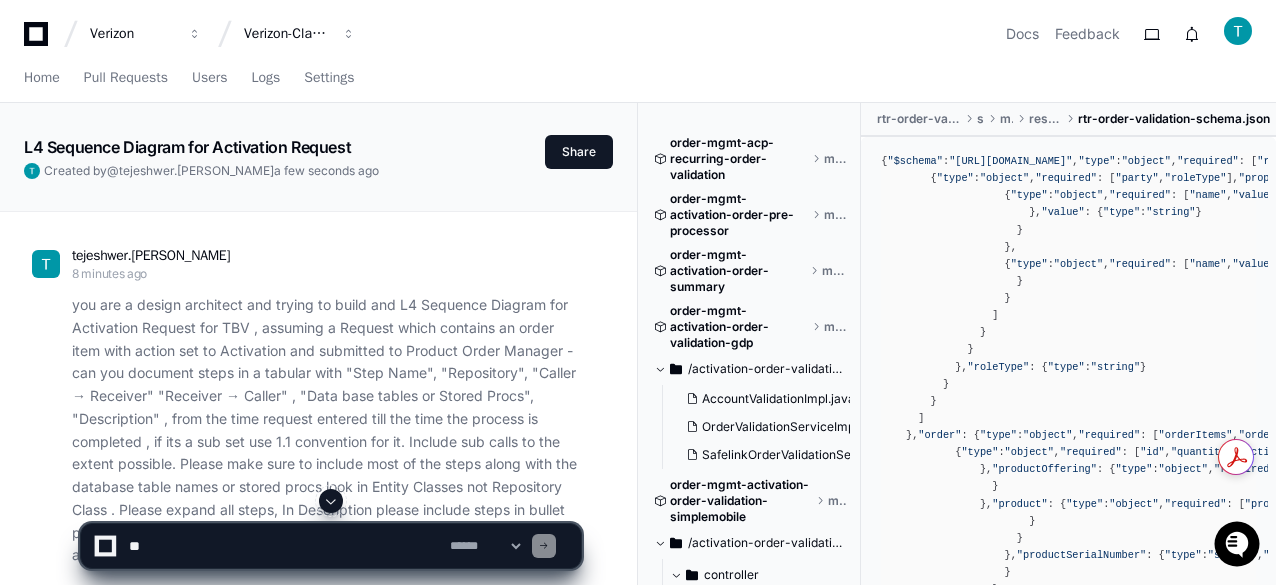 click 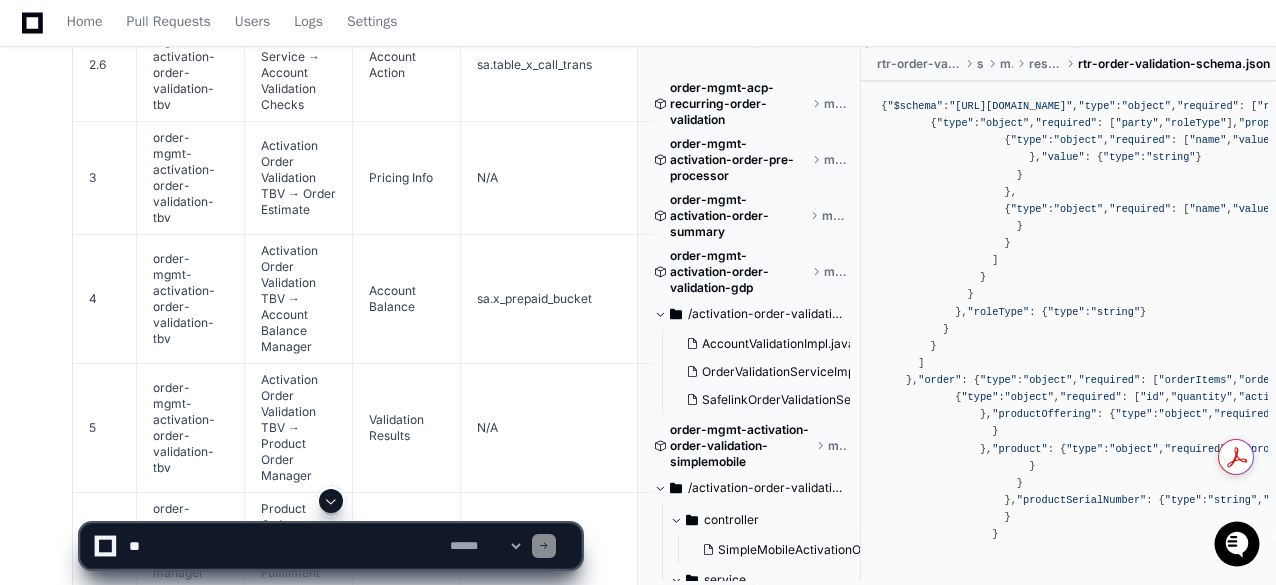 scroll, scrollTop: 2310, scrollLeft: 0, axis: vertical 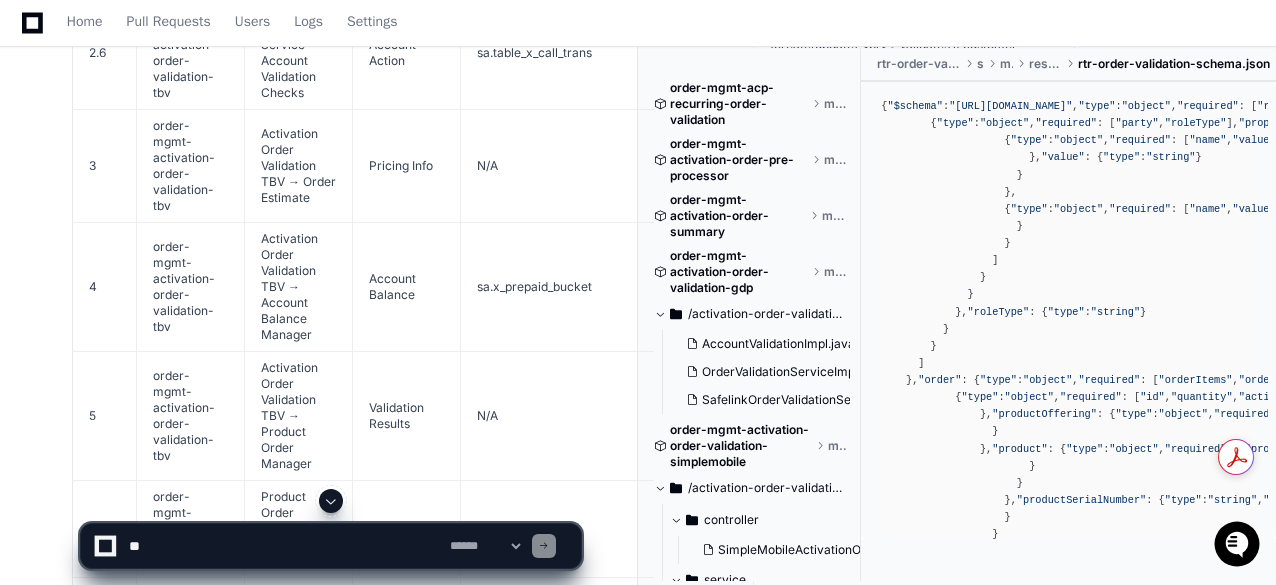 click on "**********" 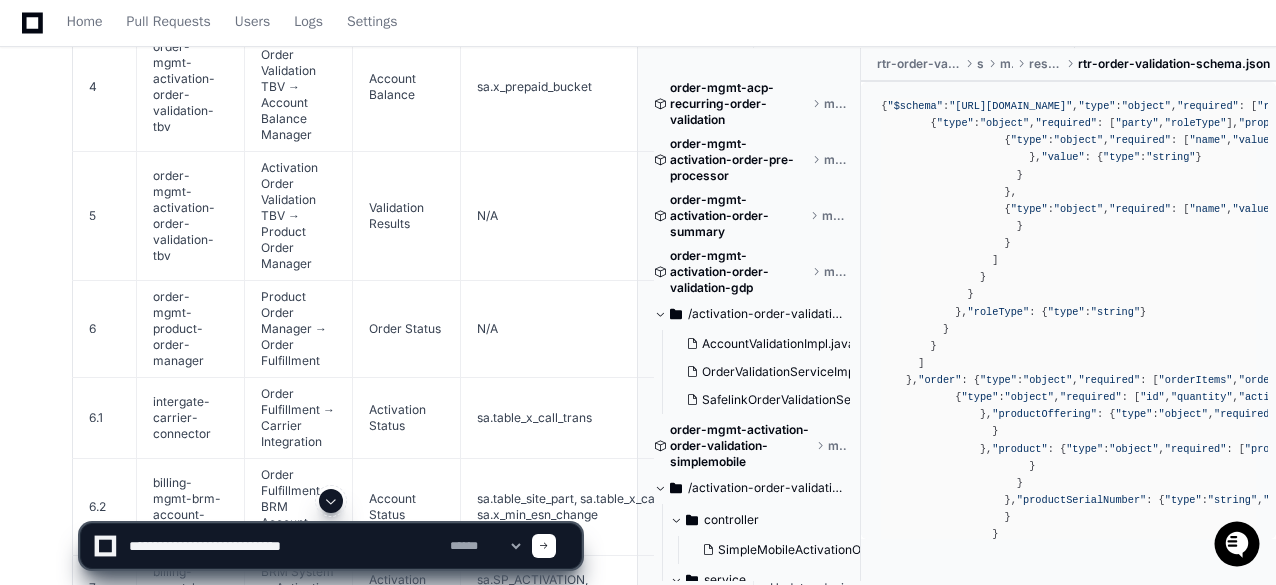 scroll, scrollTop: 2610, scrollLeft: 0, axis: vertical 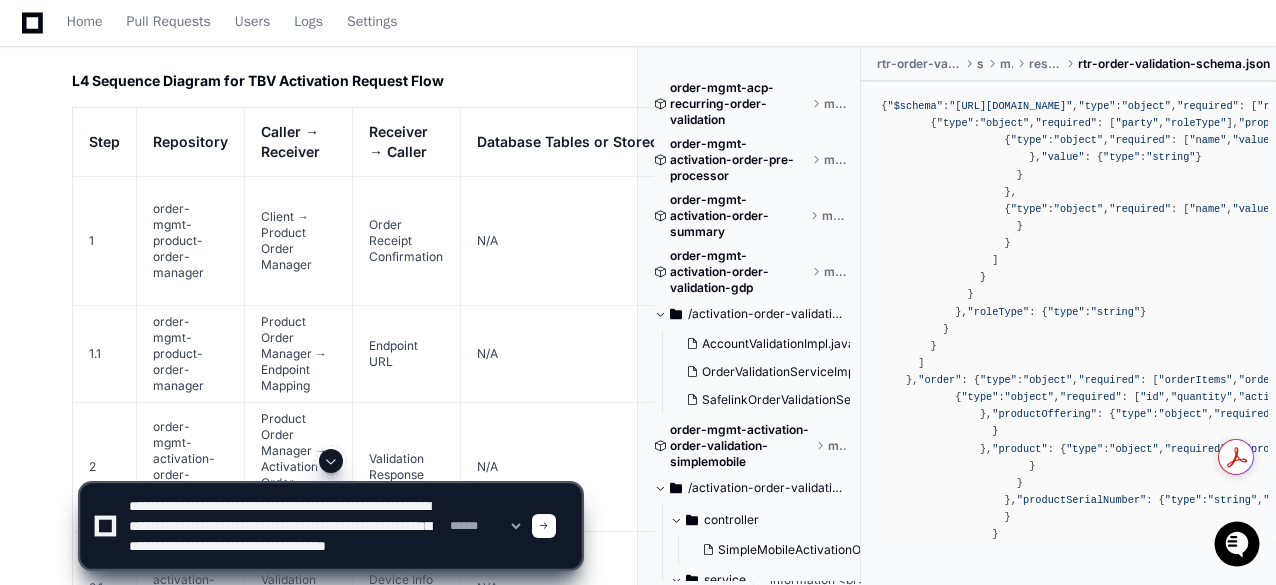click 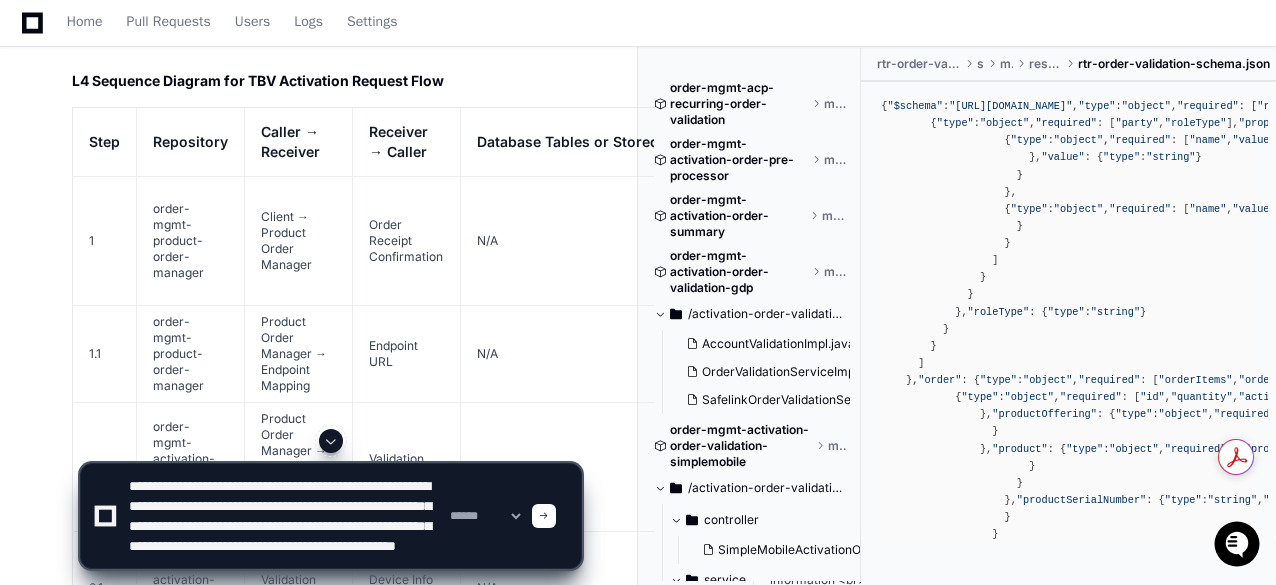 scroll, scrollTop: 26, scrollLeft: 0, axis: vertical 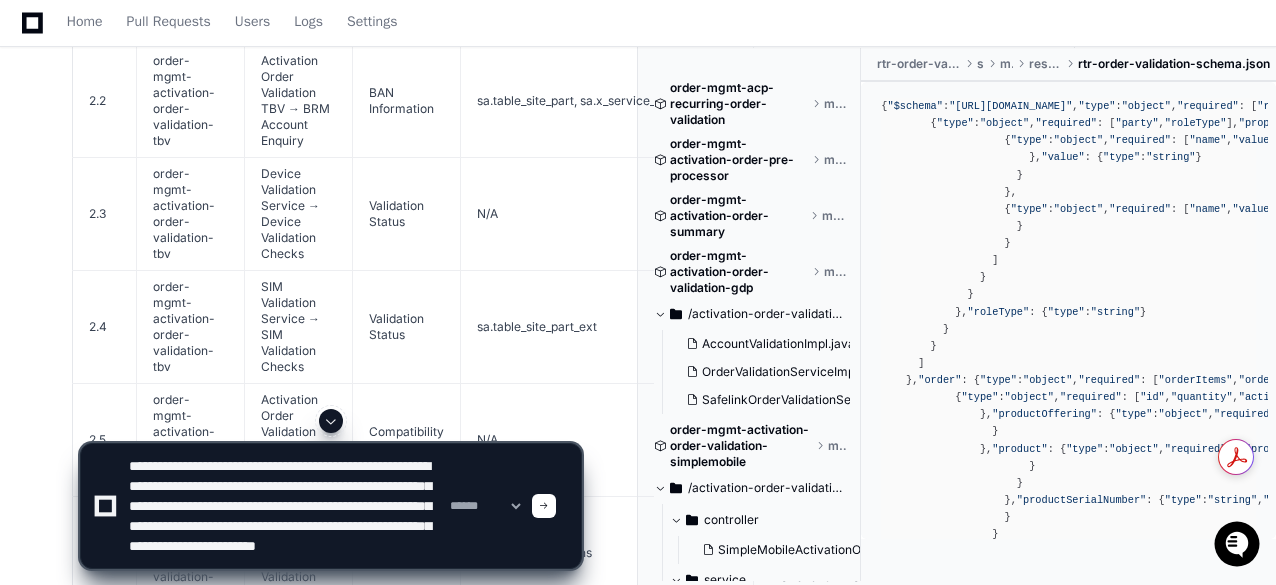 click 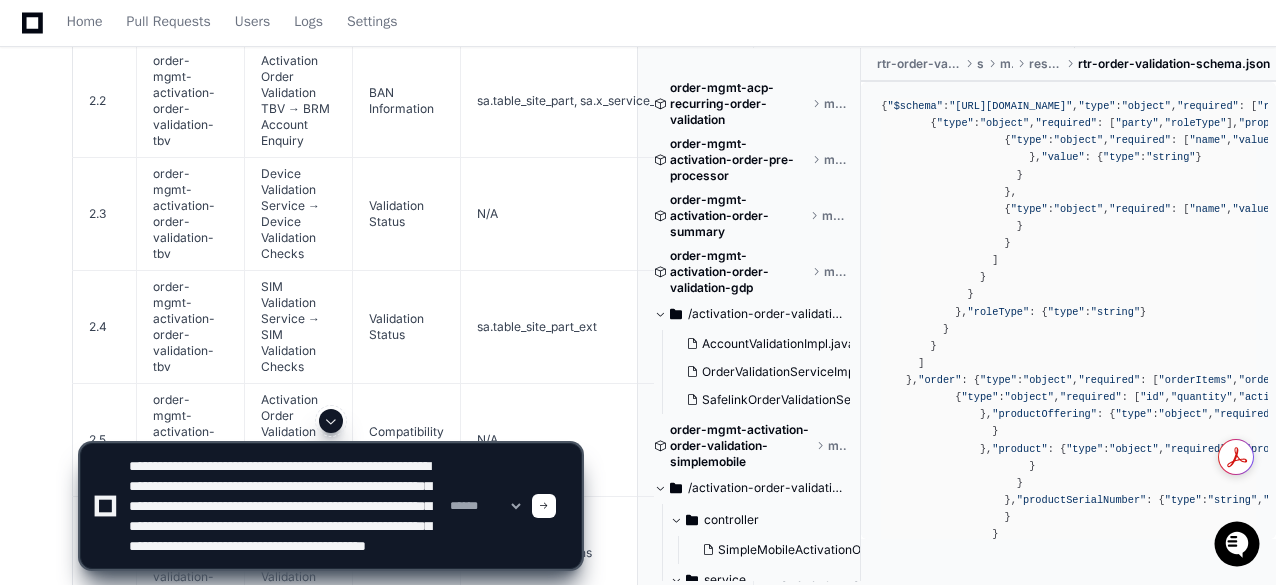 scroll, scrollTop: 46, scrollLeft: 0, axis: vertical 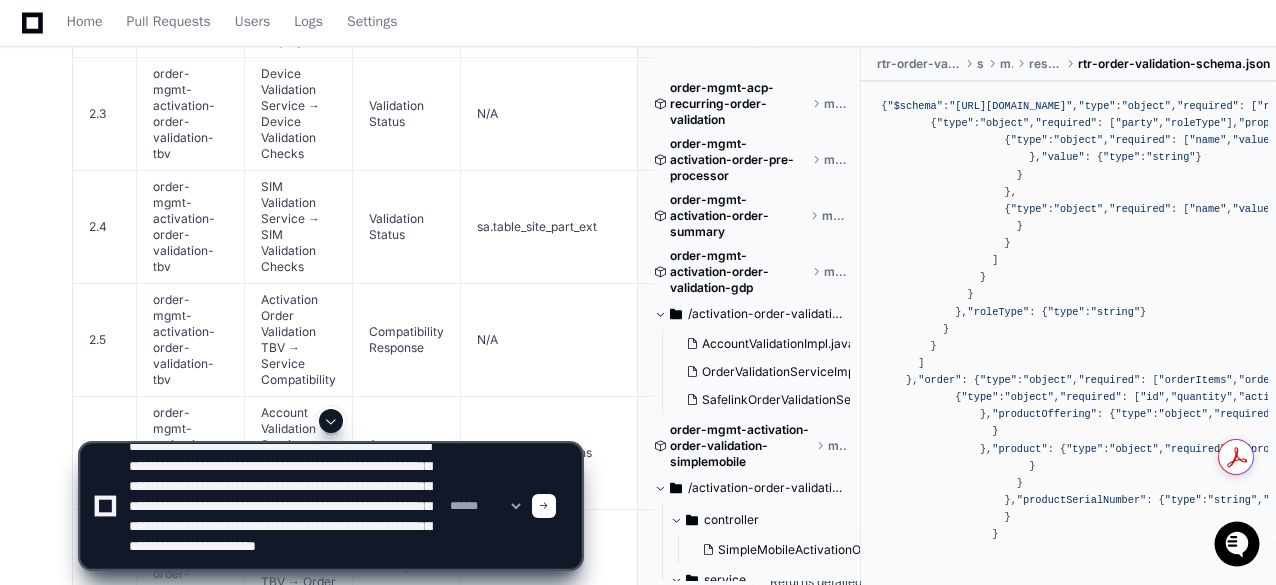 click 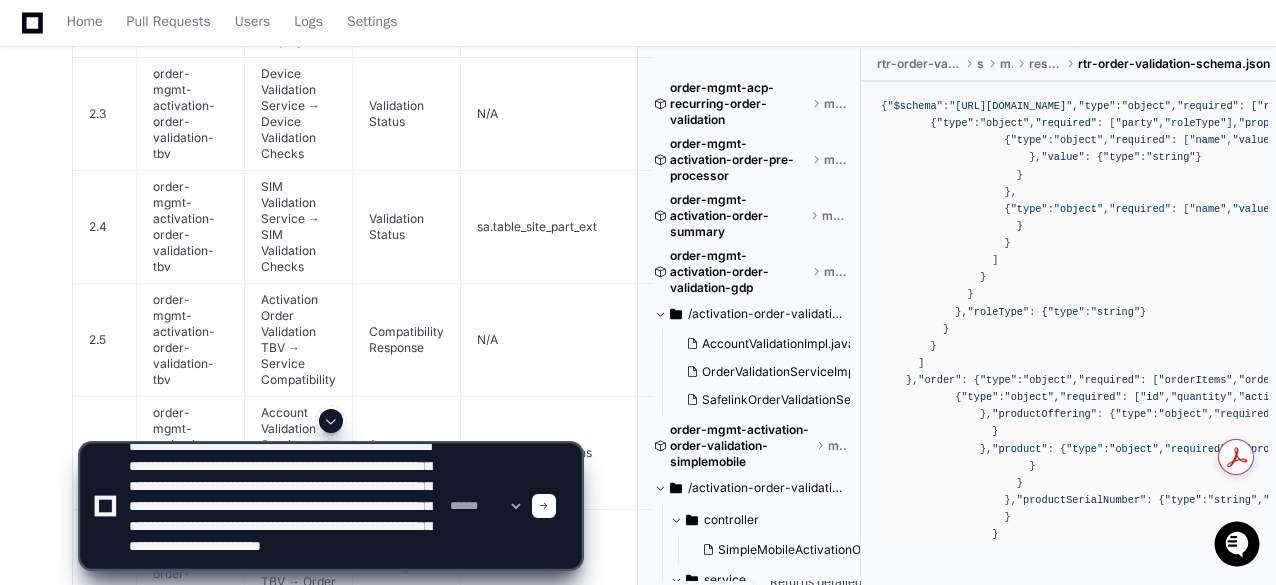 type on "**********" 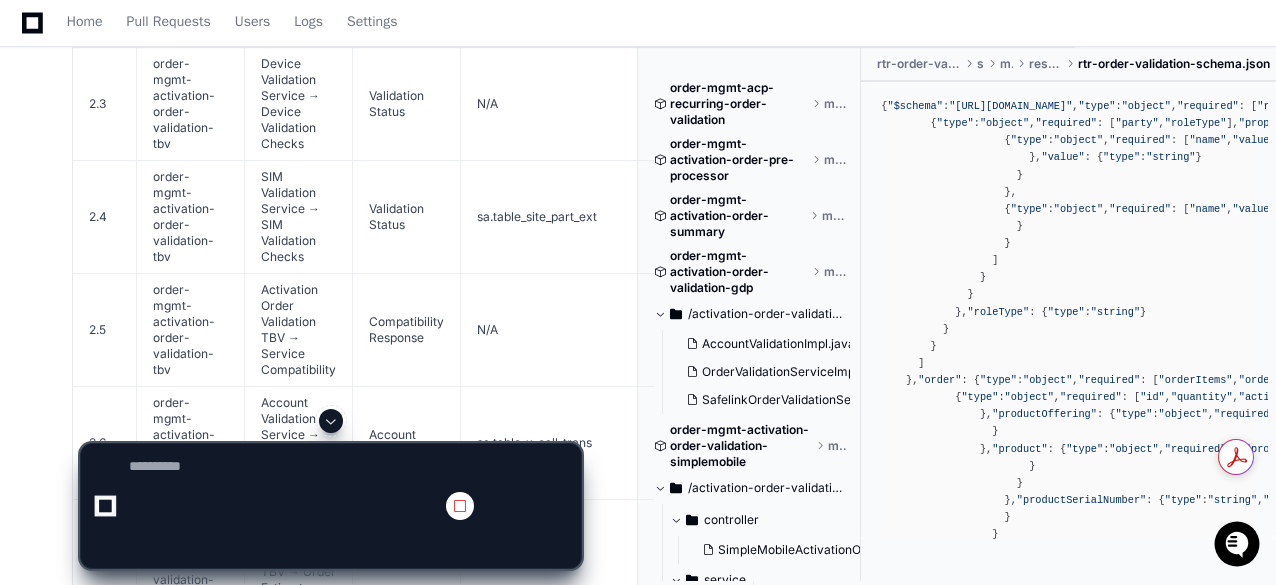 scroll, scrollTop: 0, scrollLeft: 0, axis: both 